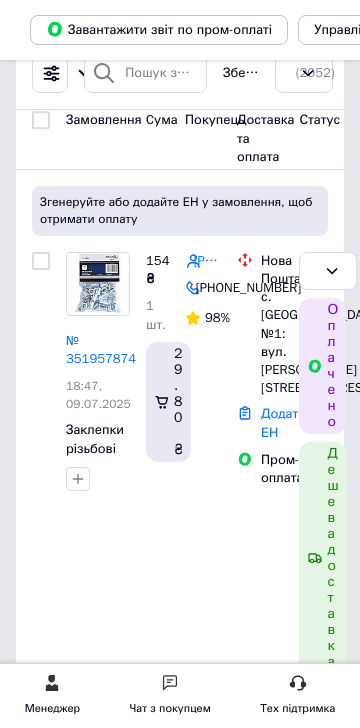 scroll, scrollTop: 0, scrollLeft: 0, axis: both 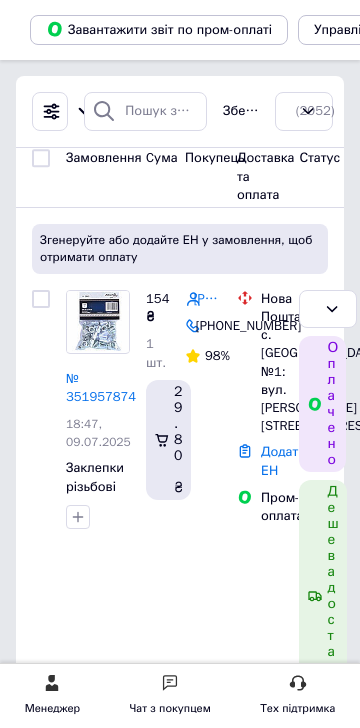 click on "Замовлення" at bounding box center [-144, 185] 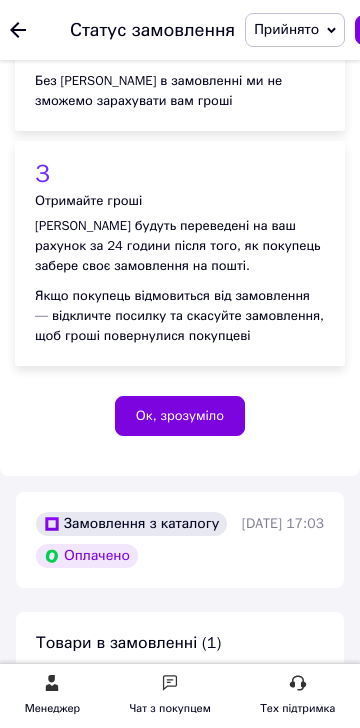 scroll, scrollTop: 600, scrollLeft: 0, axis: vertical 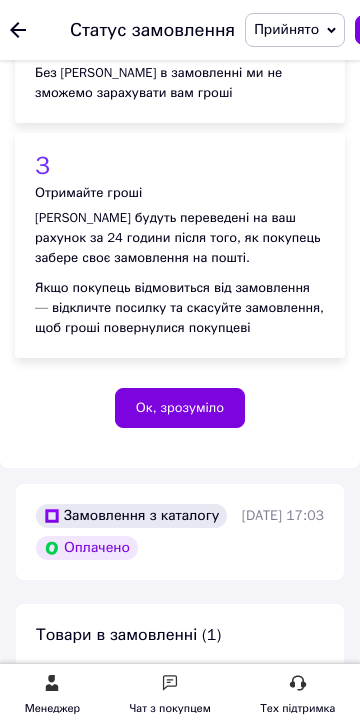 click on "[PHONE_NUMBER]" at bounding box center (293, 1264) 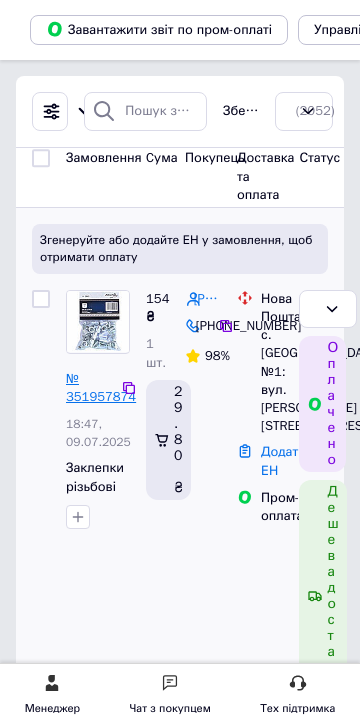 click on "№ 351957874" at bounding box center [101, 388] 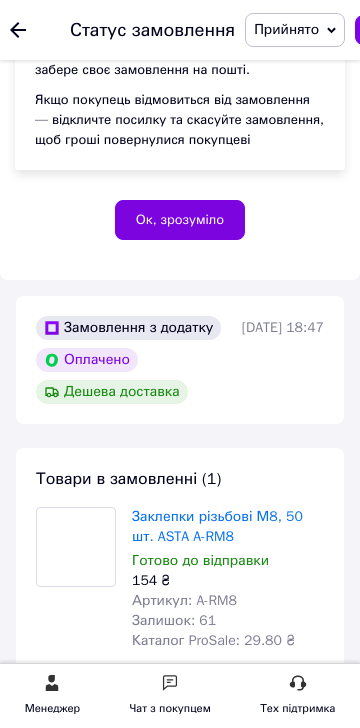 scroll, scrollTop: 800, scrollLeft: 0, axis: vertical 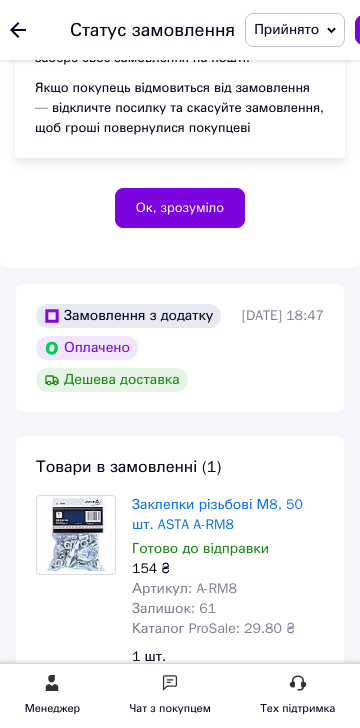 click on "[PHONE_NUMBER]" at bounding box center (293, 1812) 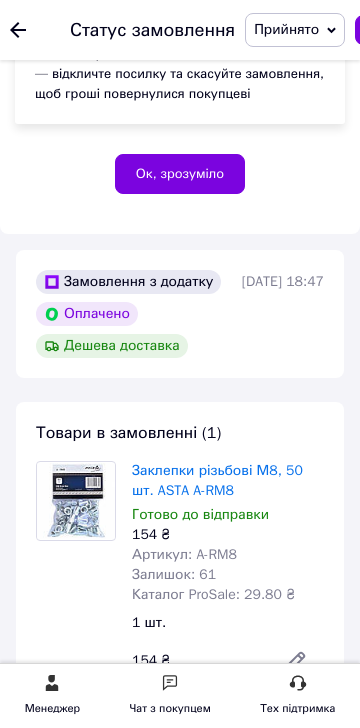 scroll, scrollTop: 700, scrollLeft: 0, axis: vertical 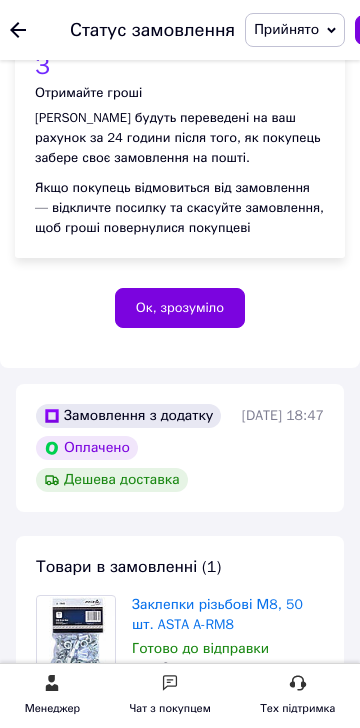 click on "[PERSON_NAME]" at bounding box center [293, 1866] 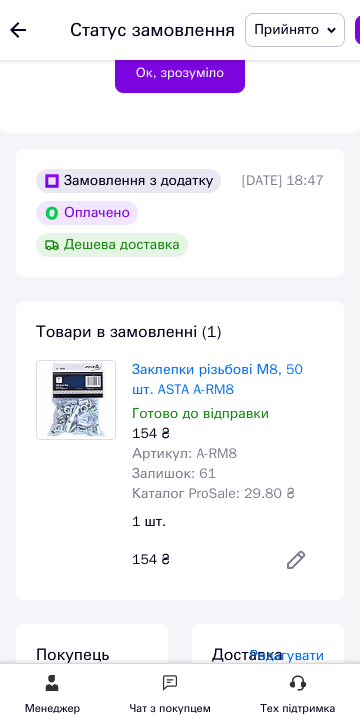 scroll, scrollTop: 1000, scrollLeft: 0, axis: vertical 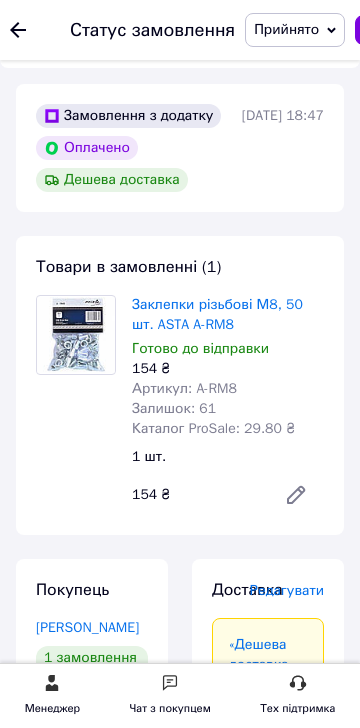 drag, startPoint x: 980, startPoint y: 462, endPoint x: 913, endPoint y: 455, distance: 67.36468 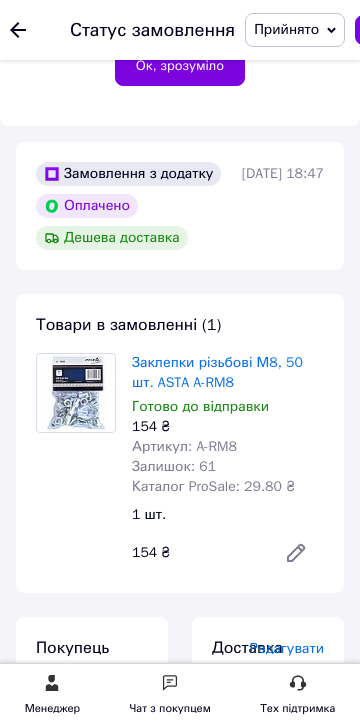 scroll, scrollTop: 600, scrollLeft: 0, axis: vertical 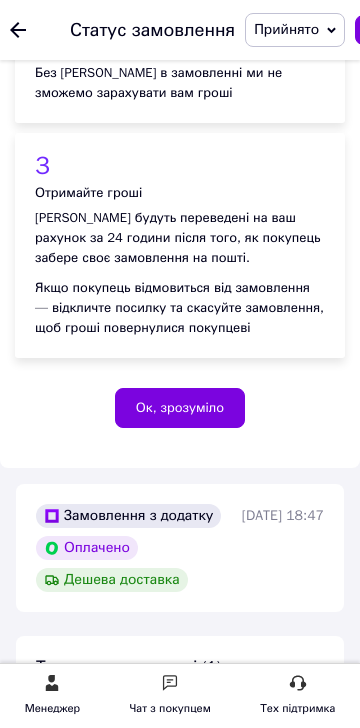 click on "Замовлення" at bounding box center [102, 31] 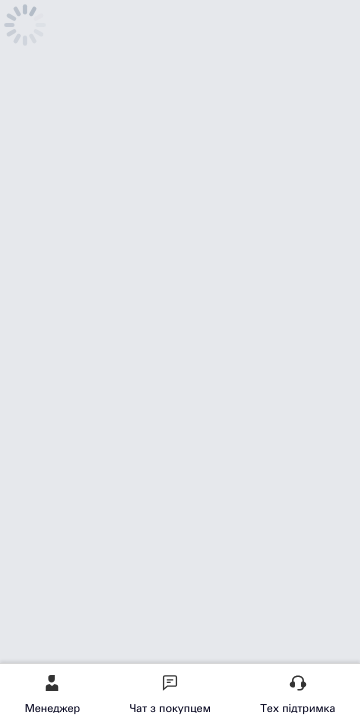 scroll, scrollTop: 0, scrollLeft: 0, axis: both 